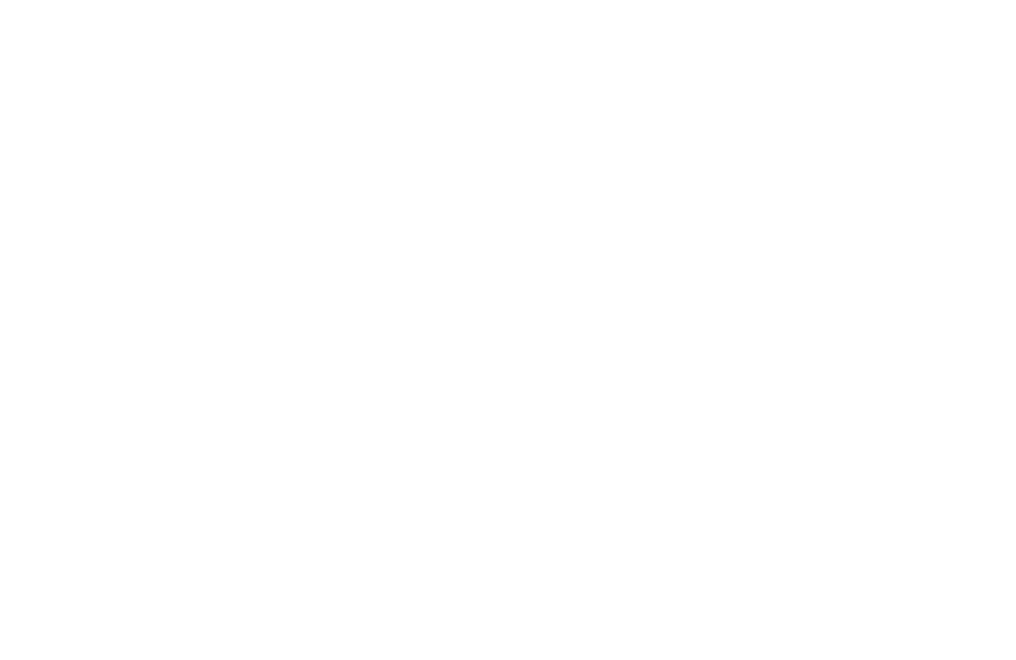scroll, scrollTop: 0, scrollLeft: 0, axis: both 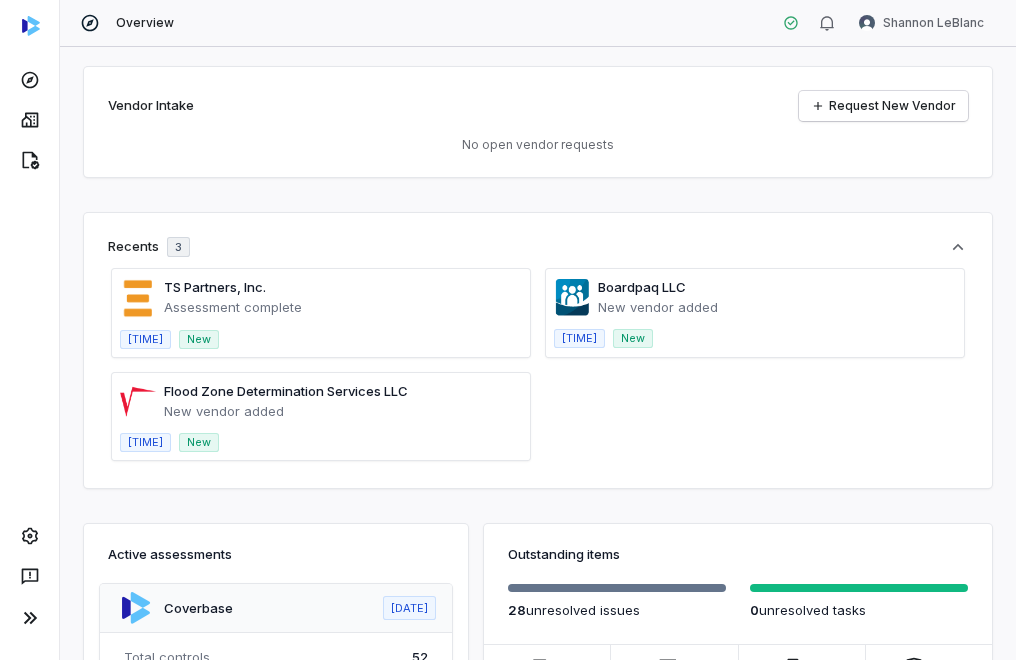 click at bounding box center (755, 313) 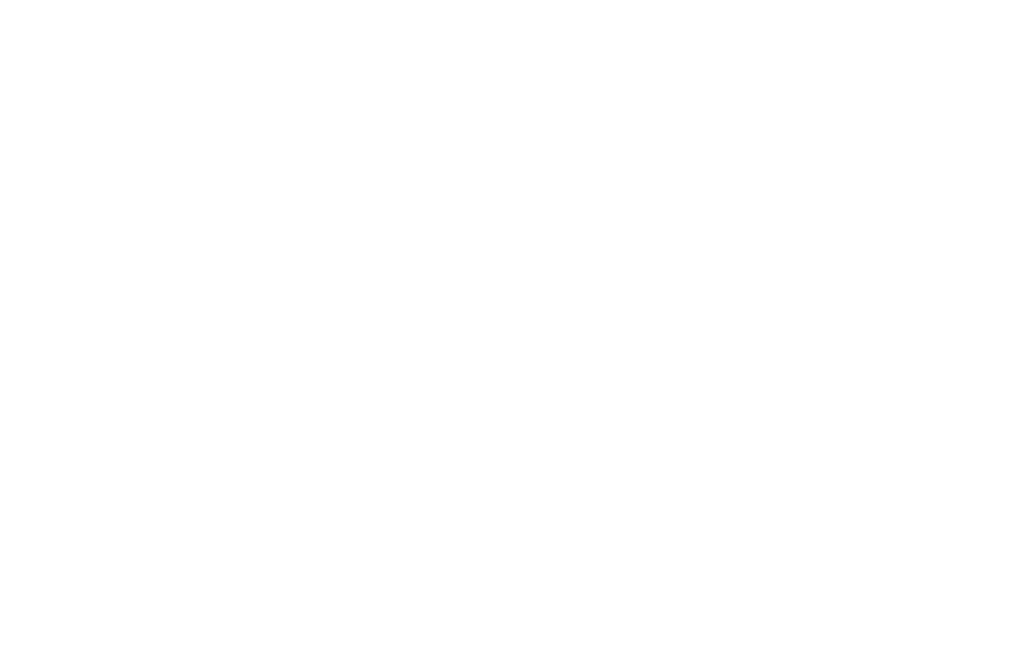 scroll, scrollTop: 0, scrollLeft: 0, axis: both 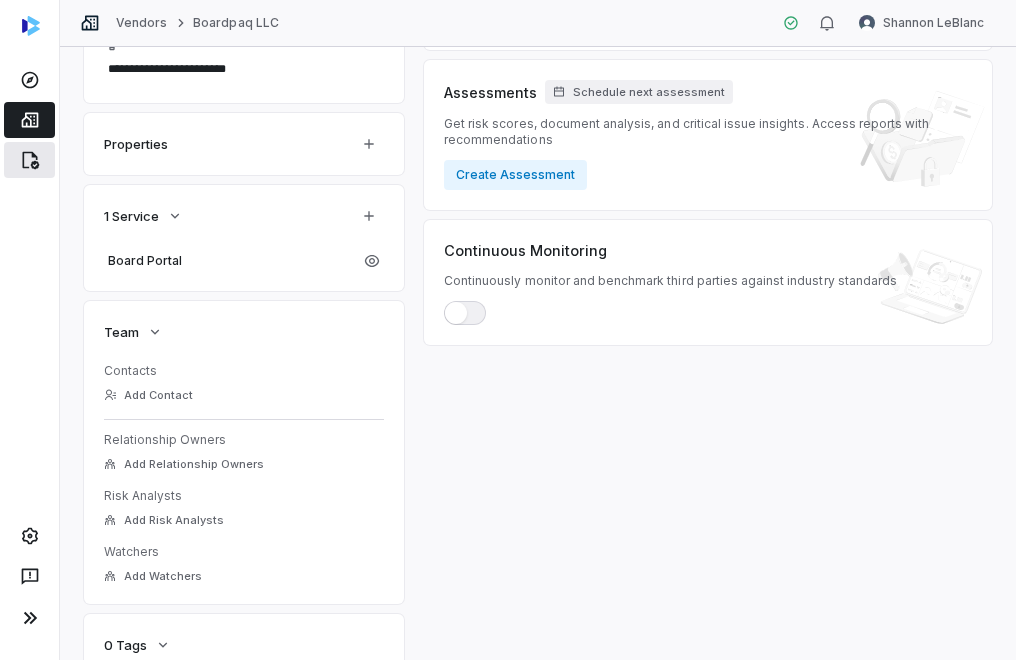 click 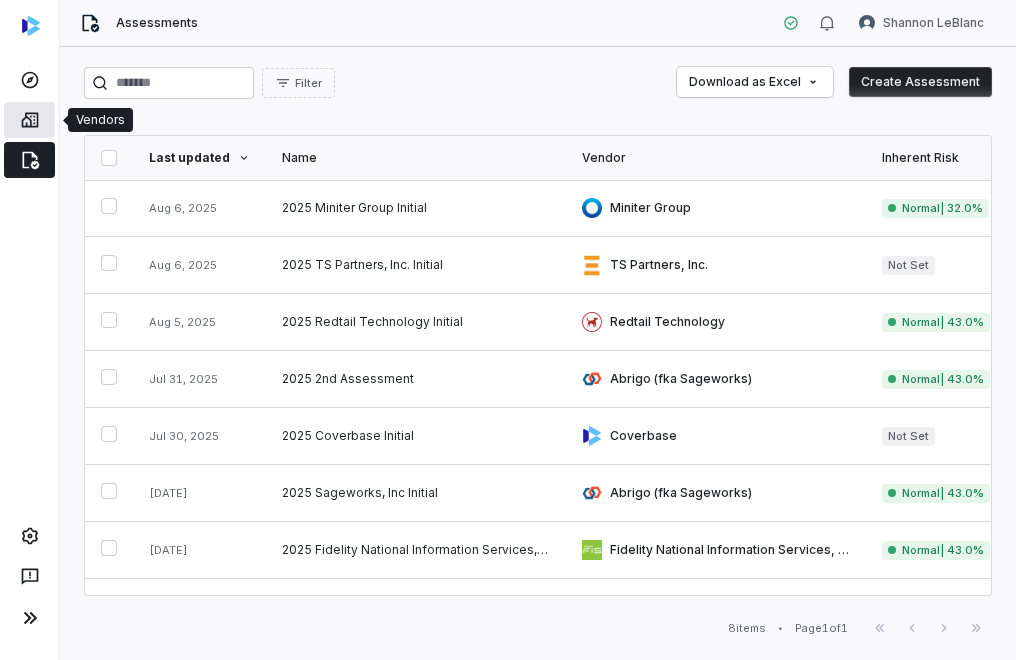 click at bounding box center (29, 120) 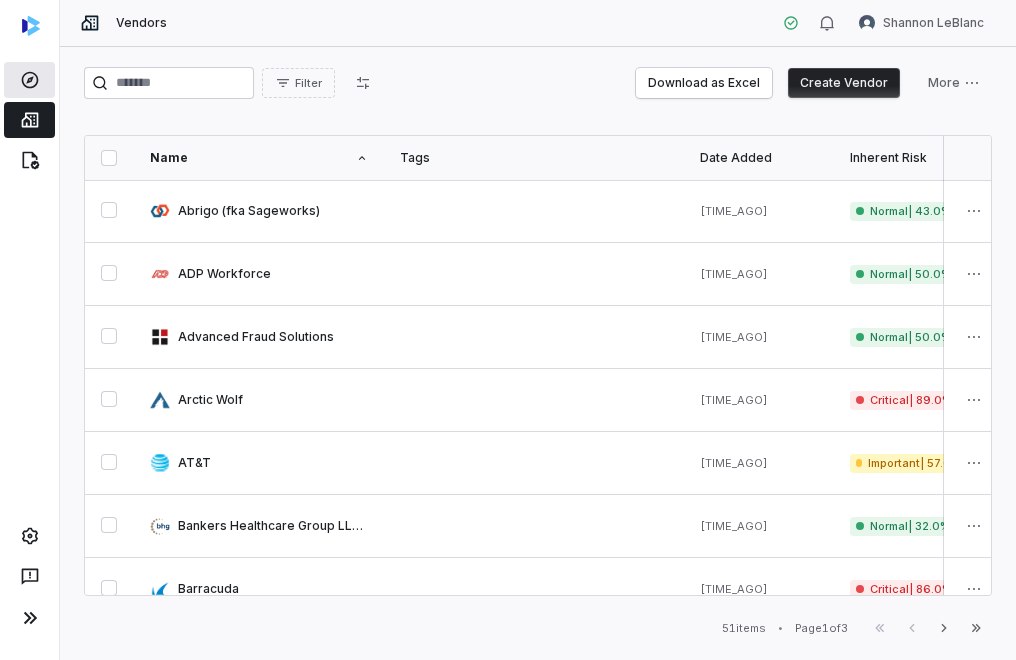 click 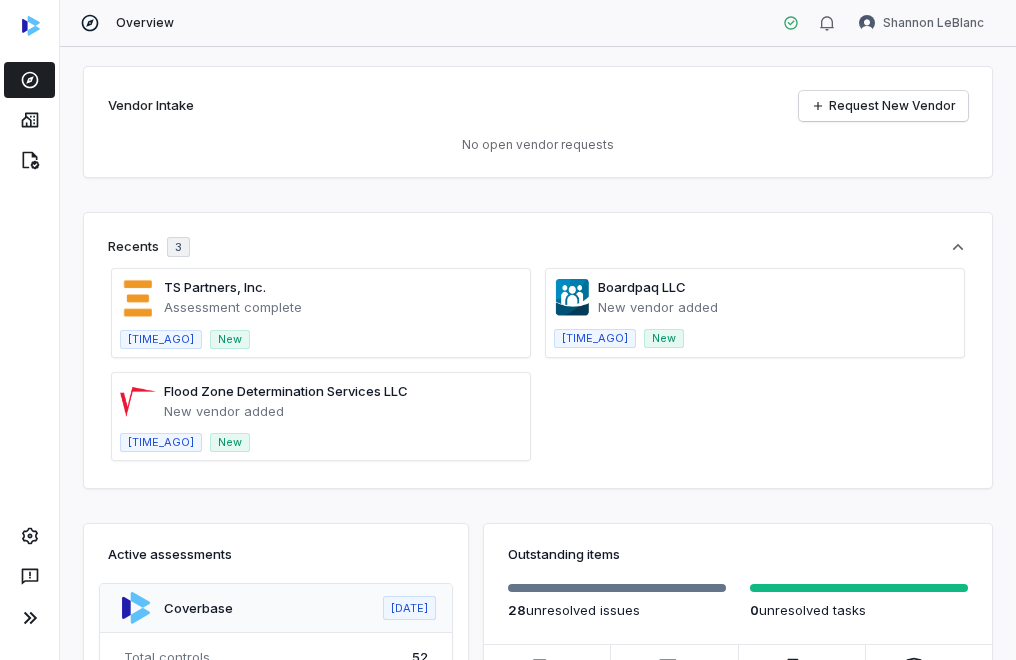 click at bounding box center [321, 313] 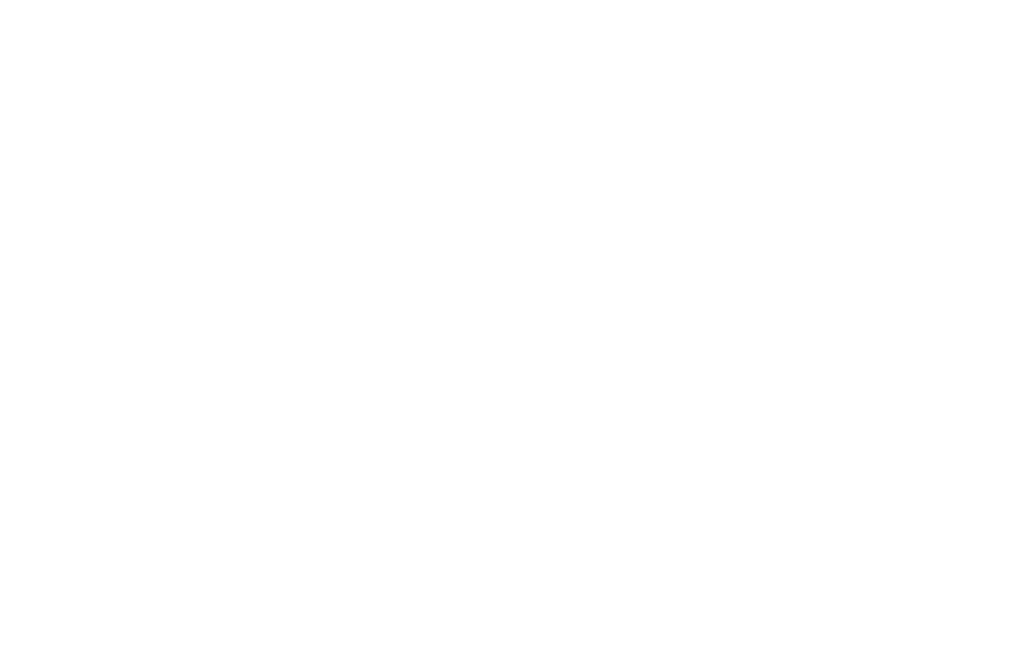 scroll, scrollTop: 0, scrollLeft: 0, axis: both 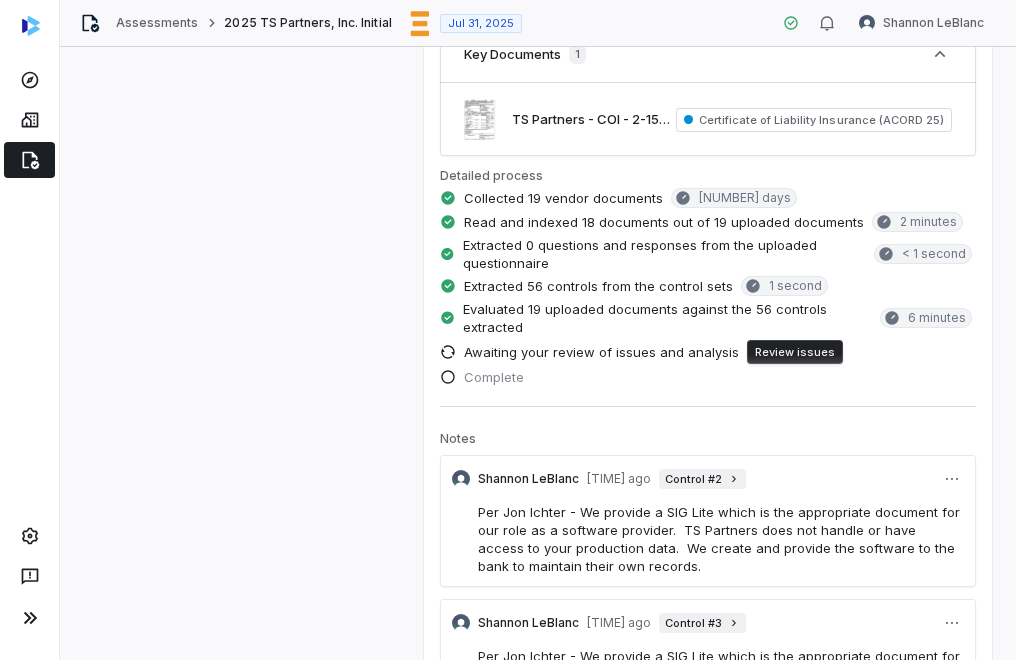 click on "Review issues" at bounding box center (795, 352) 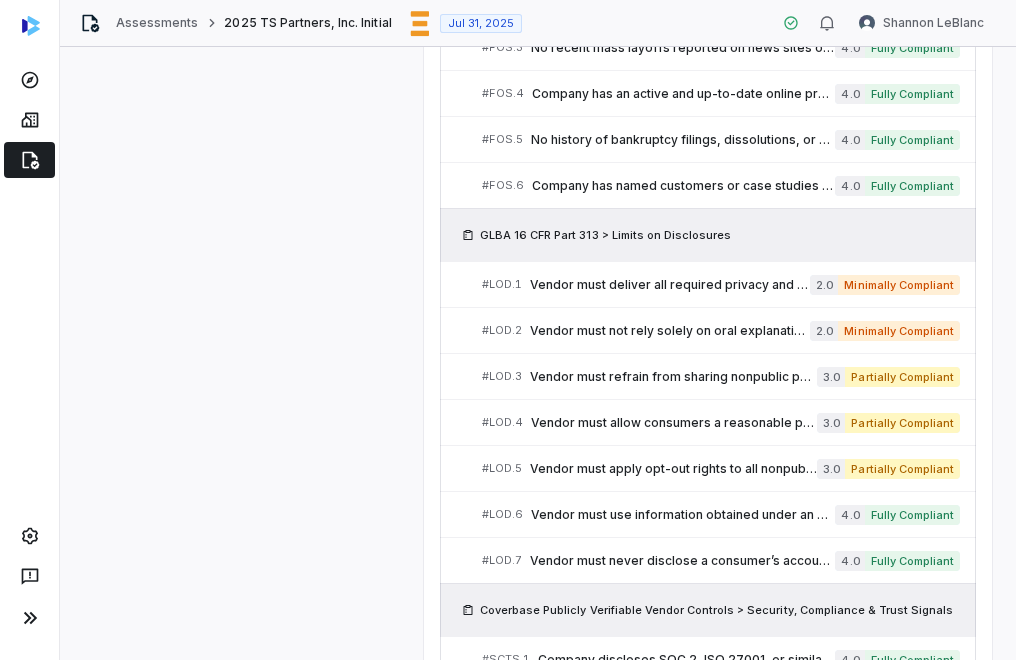 scroll, scrollTop: 1888, scrollLeft: 0, axis: vertical 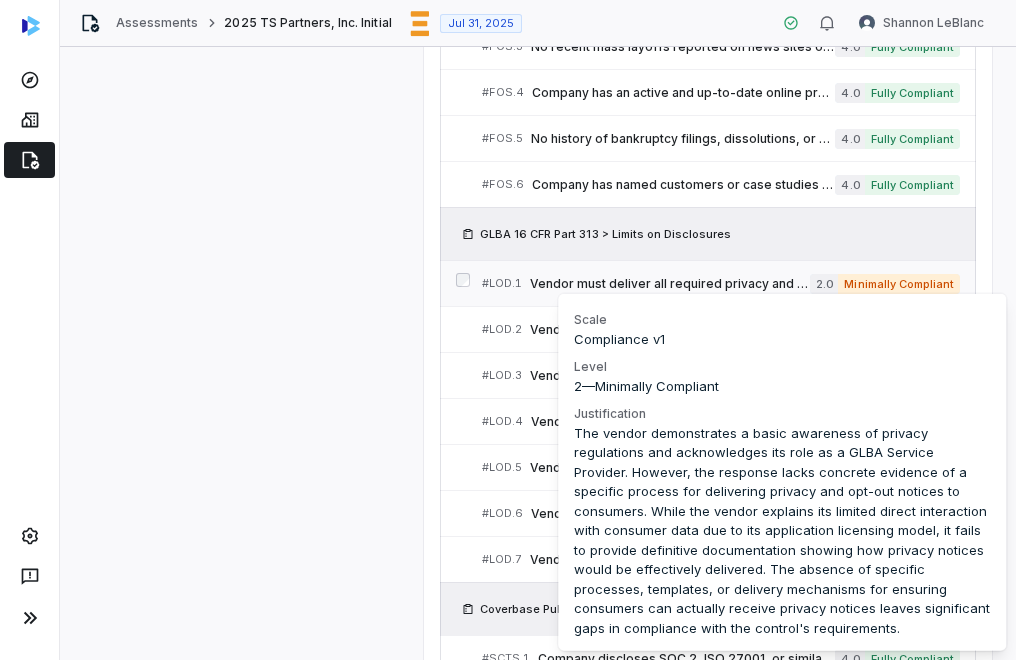 click on "Minimally Compliant" at bounding box center [899, 284] 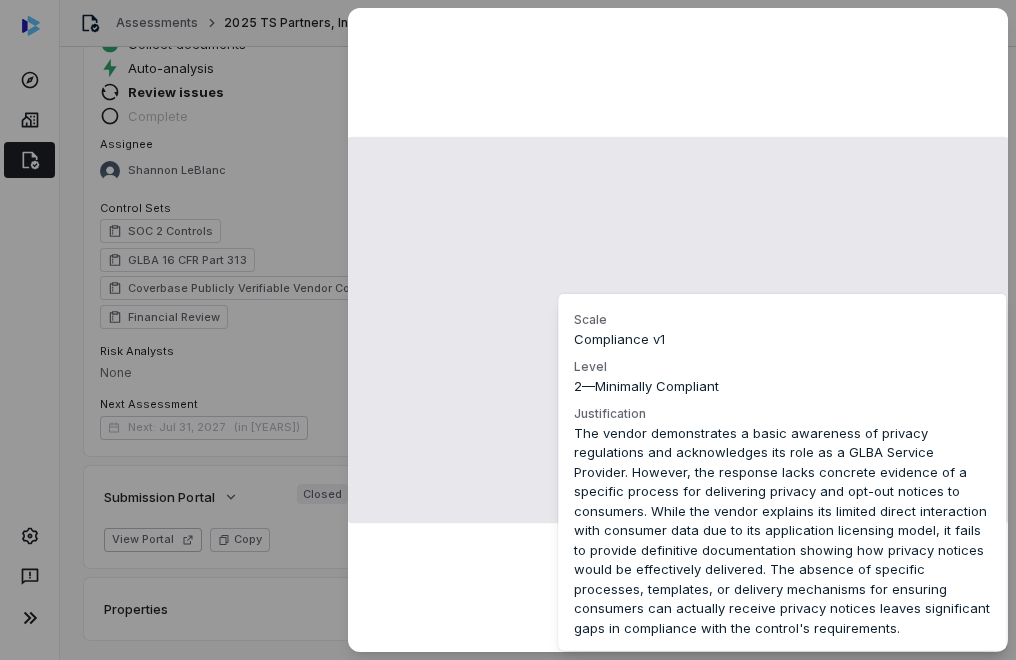 scroll, scrollTop: 1888, scrollLeft: 0, axis: vertical 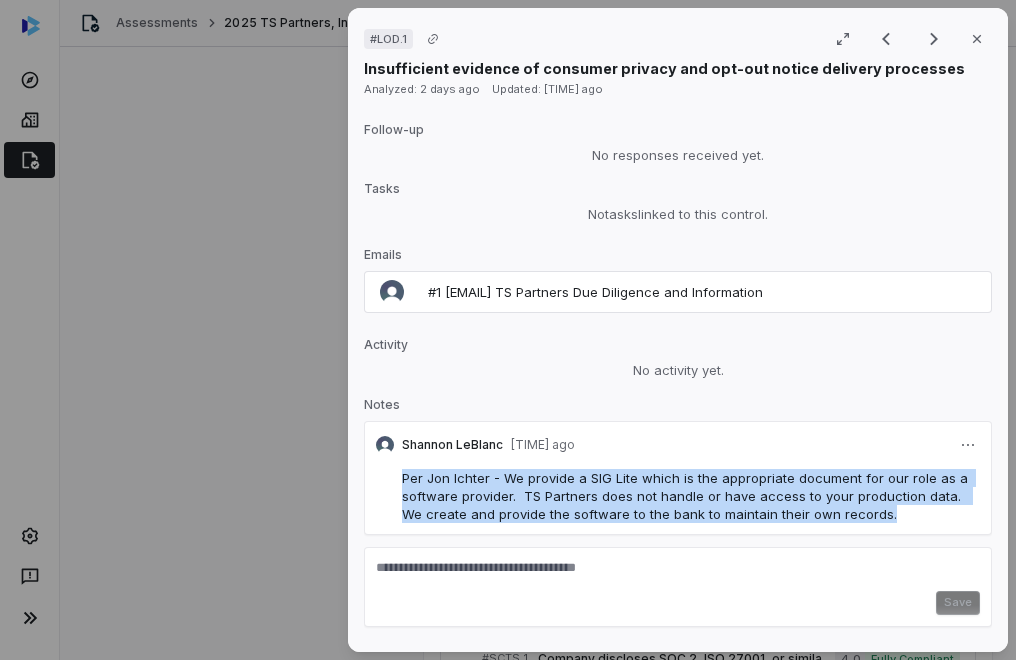 drag, startPoint x: 892, startPoint y: 463, endPoint x: 401, endPoint y: 428, distance: 492.24588 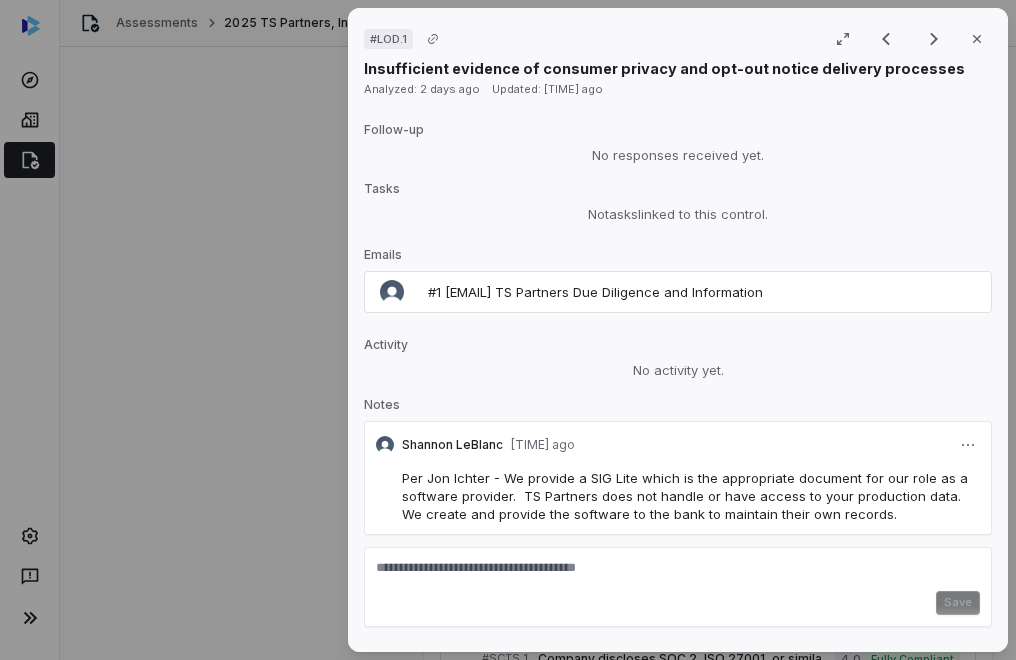 click on "No issue found Mark as issue Control Expectation Vendor must deliver all required privacy and opt-out notices in a way that ensures consumers can actually receive them (for example, via mail or agreed-upon electronic delivery). Guidance no guidance Control Set GLBA 16 CFR Part 313 Limits on Disclosures Weight 1 Evaluation Correct the AI Edit   Score 2.0 Minimally Compliant Analysis The vendor acknowledges awareness of GLBA "Privacy Rule" protections for nonpublic personal information (NPI) and considers itself a GLBA "Service Provider" subject to the "Safeguards Rule". Evidence # 1 TS Partners has information handling policies that include electronic transmission security requirements, but no specific documentation was provided about how privacy and opt-out notices are delivered to consumers. Evidence # 2 Evidence # 3 The documentation indicates TS Partners "does not maintain Client data at TSP", which implies limited direct interaction with consumer data that would necessitate privacy notices. Evidence # 4 1" at bounding box center [678, 376] 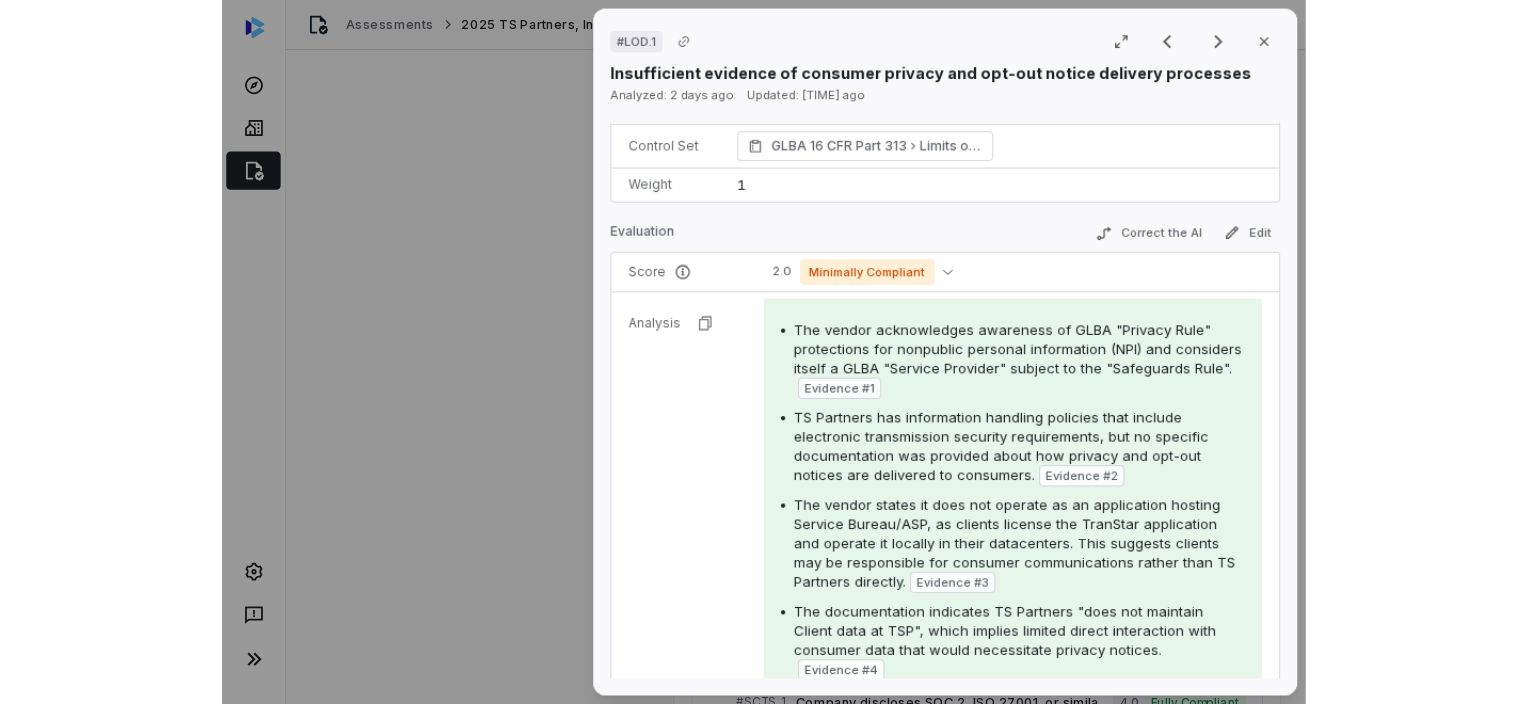 scroll, scrollTop: 0, scrollLeft: 0, axis: both 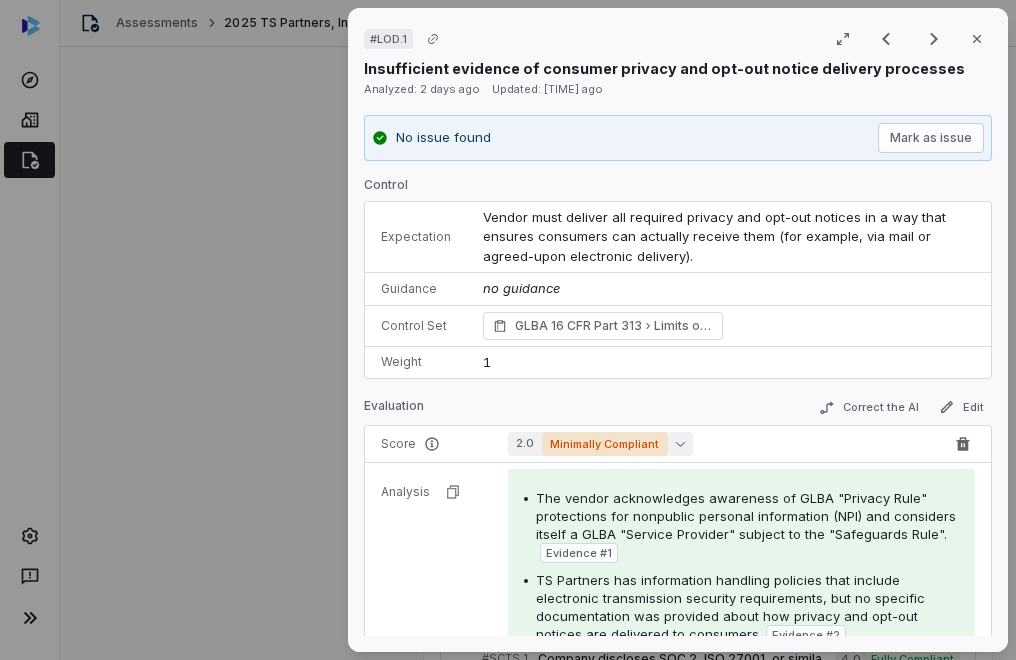 click on "Minimally Compliant" at bounding box center [605, 444] 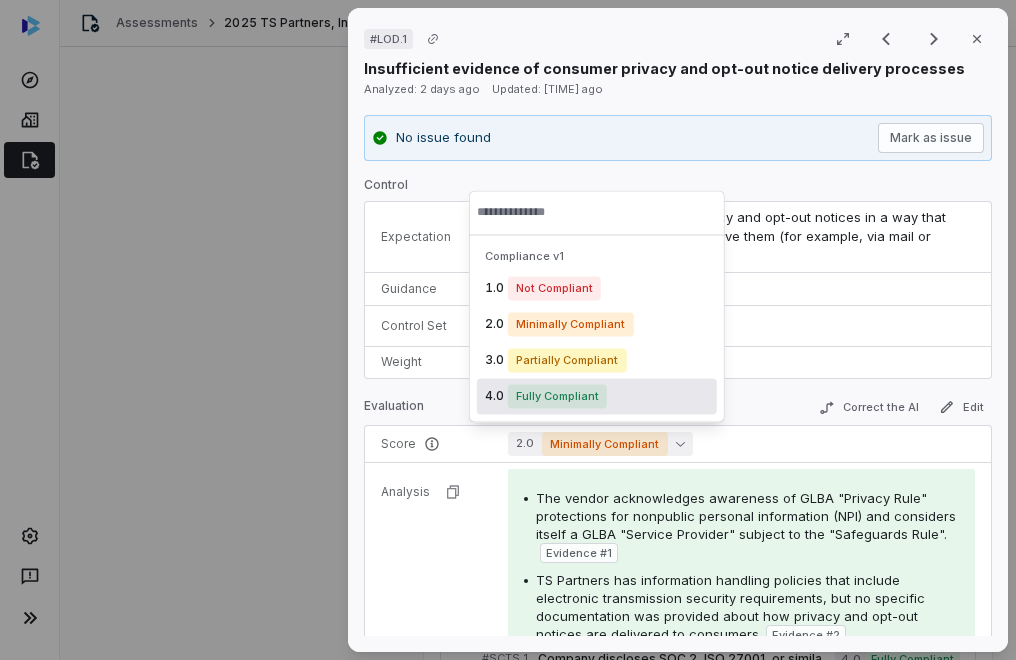 click on "Fully Compliant" at bounding box center (557, 396) 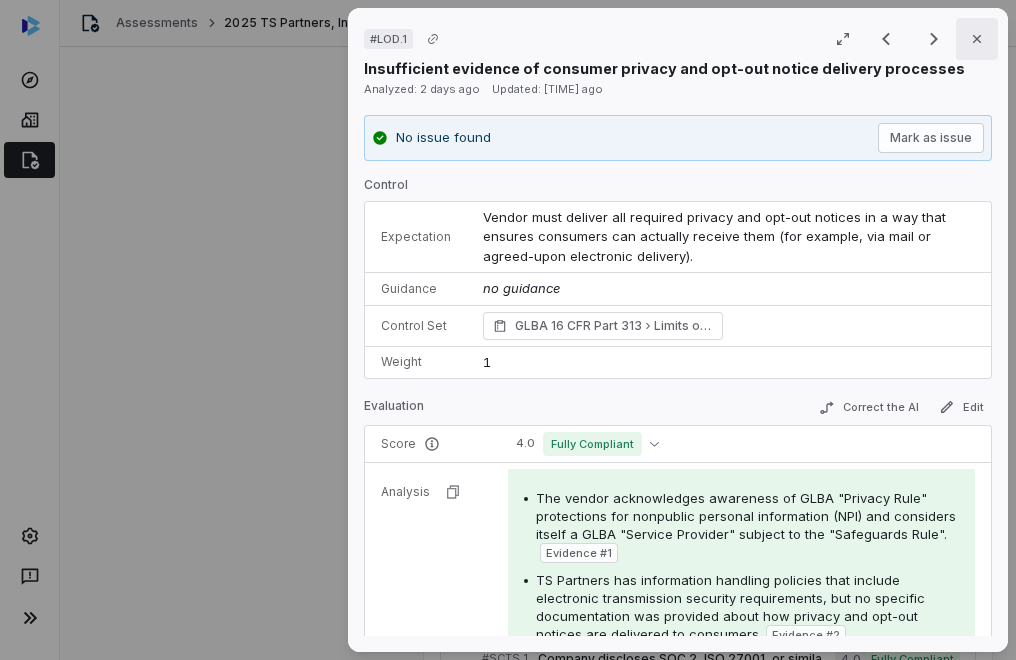 click 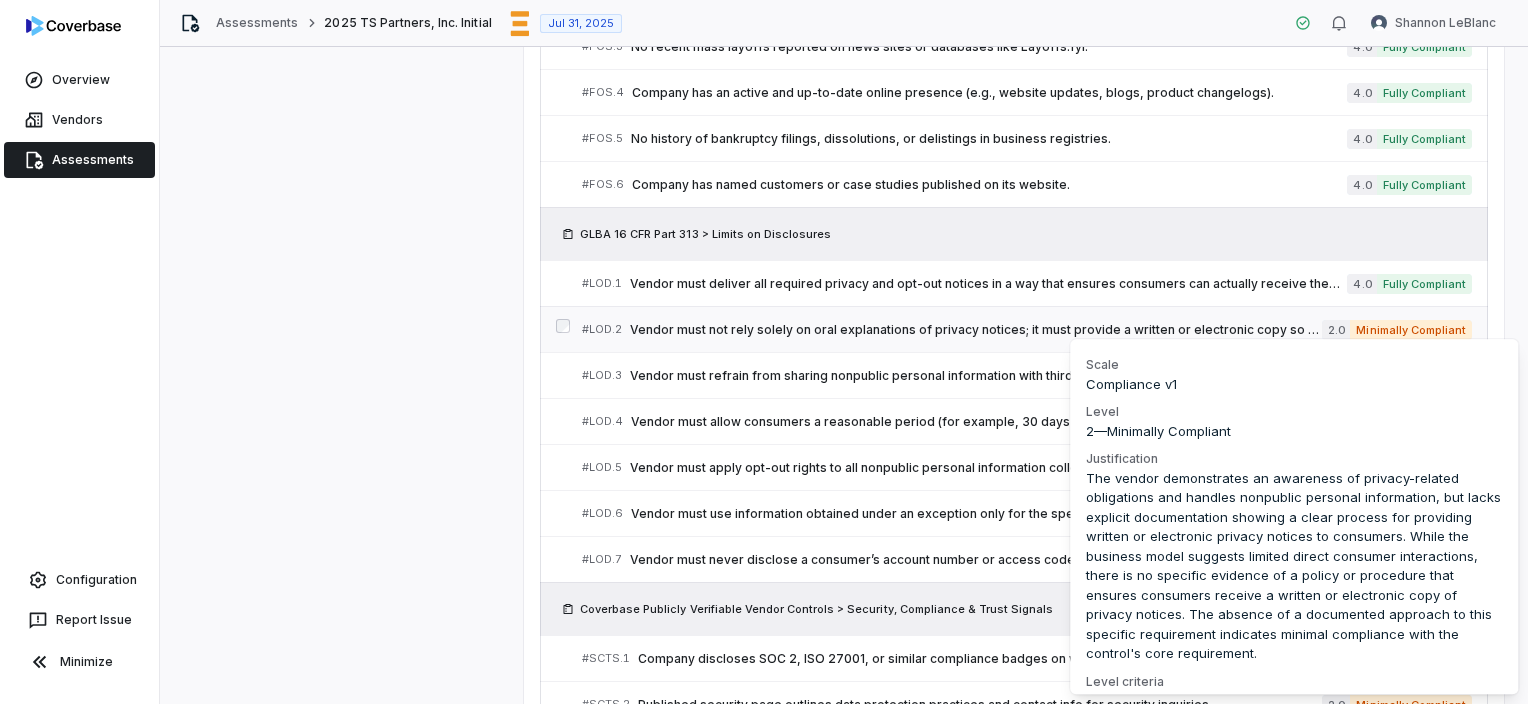 click on "Minimally Compliant" at bounding box center (1411, 330) 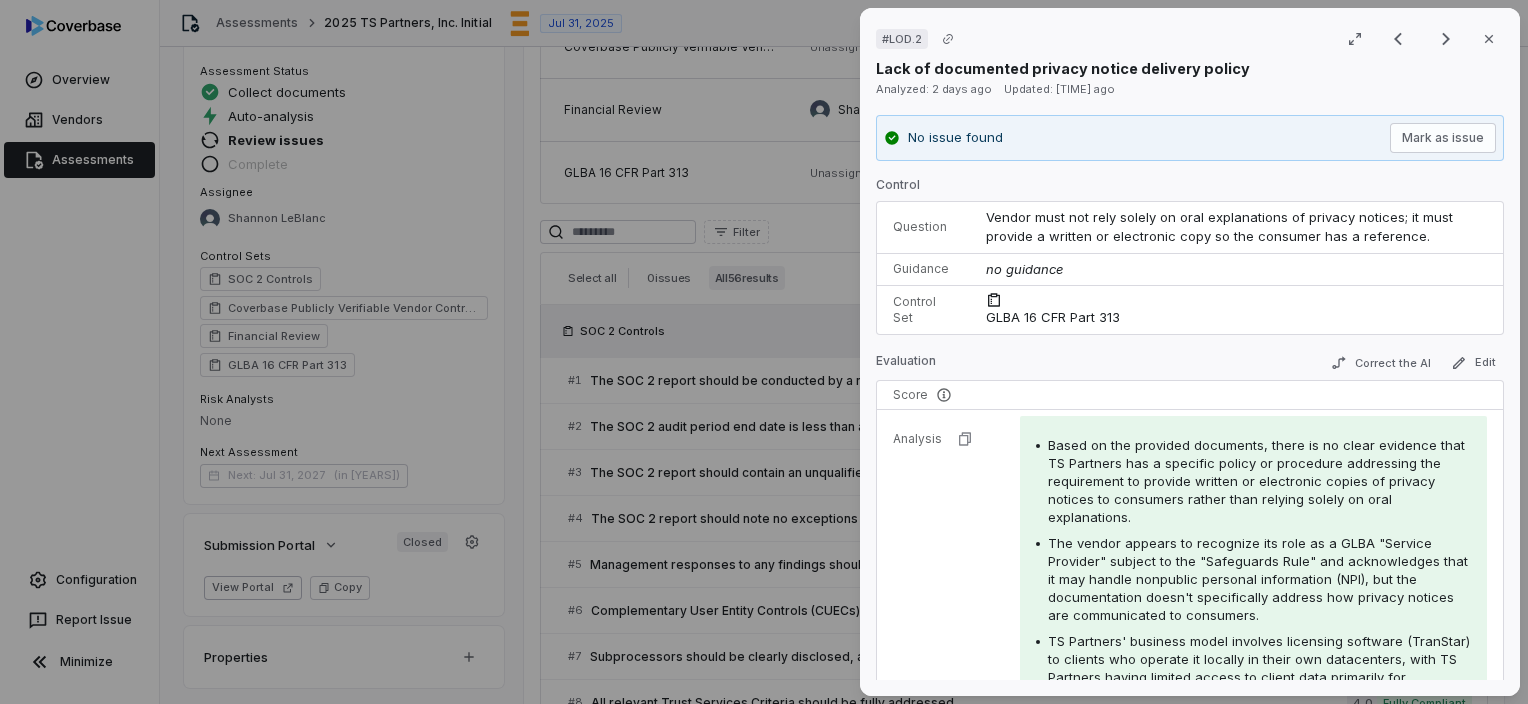 scroll, scrollTop: 1888, scrollLeft: 0, axis: vertical 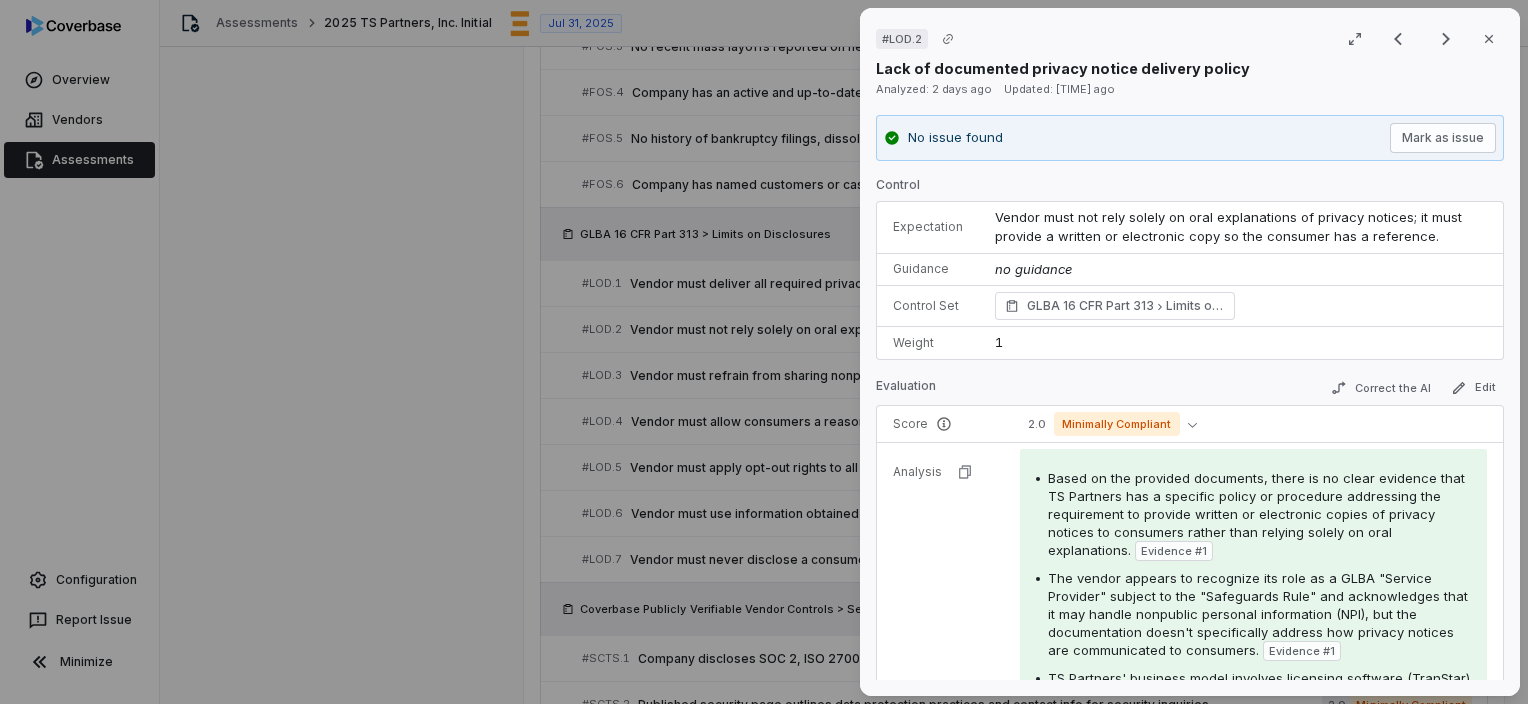 click on "No issue found Mark as issue Control Expectation Vendor must not rely solely on oral explanations of privacy notices; it must provide a written or electronic copy so the consumer has a reference. Guidance no guidance Control Set GLBA 16 CFR Part 313 Limits on Disclosures Weight 1 Evaluation Correct the AI Edit   Score 2.0 Minimally Compliant Analysis Based on the provided documents, there is no clear evidence that TS Partners has a specific policy or procedure addressing the requirement to provide written or electronic copies of privacy notices to consumers rather than relying solely on oral explanations. Evidence # 1 The vendor appears to recognize its role as a GLBA "Service Provider" subject to the "Safeguards Rule" and acknowledges that it may handle nonpublic personal information (NPI), but the documentation doesn't specifically address how privacy notices are communicated to consumers. Evidence # 1 Evidence # 2 Evidence # 3 Category Incomplete response Evidence Evidence # 1 page  2 Text Preview 2 page" at bounding box center (1190, 398) 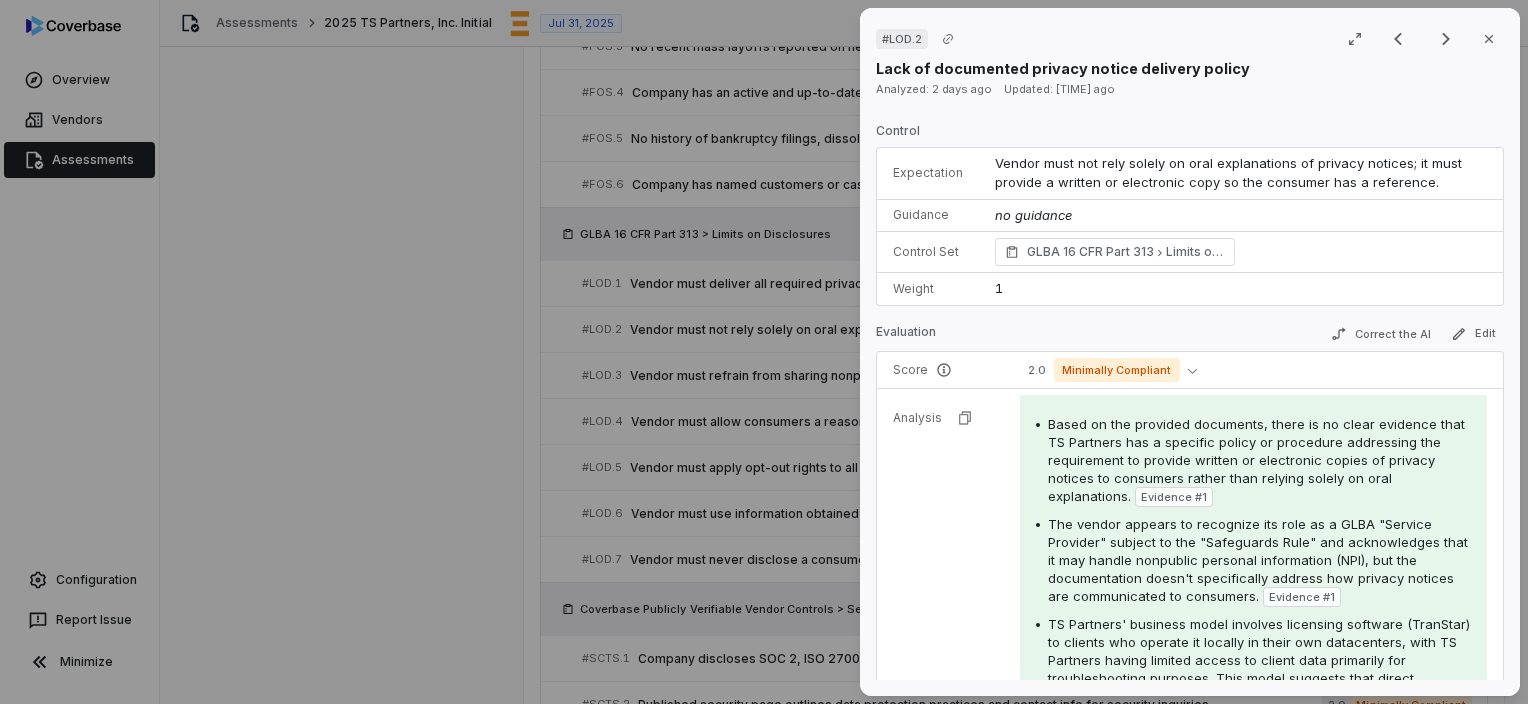 scroll, scrollTop: 100, scrollLeft: 0, axis: vertical 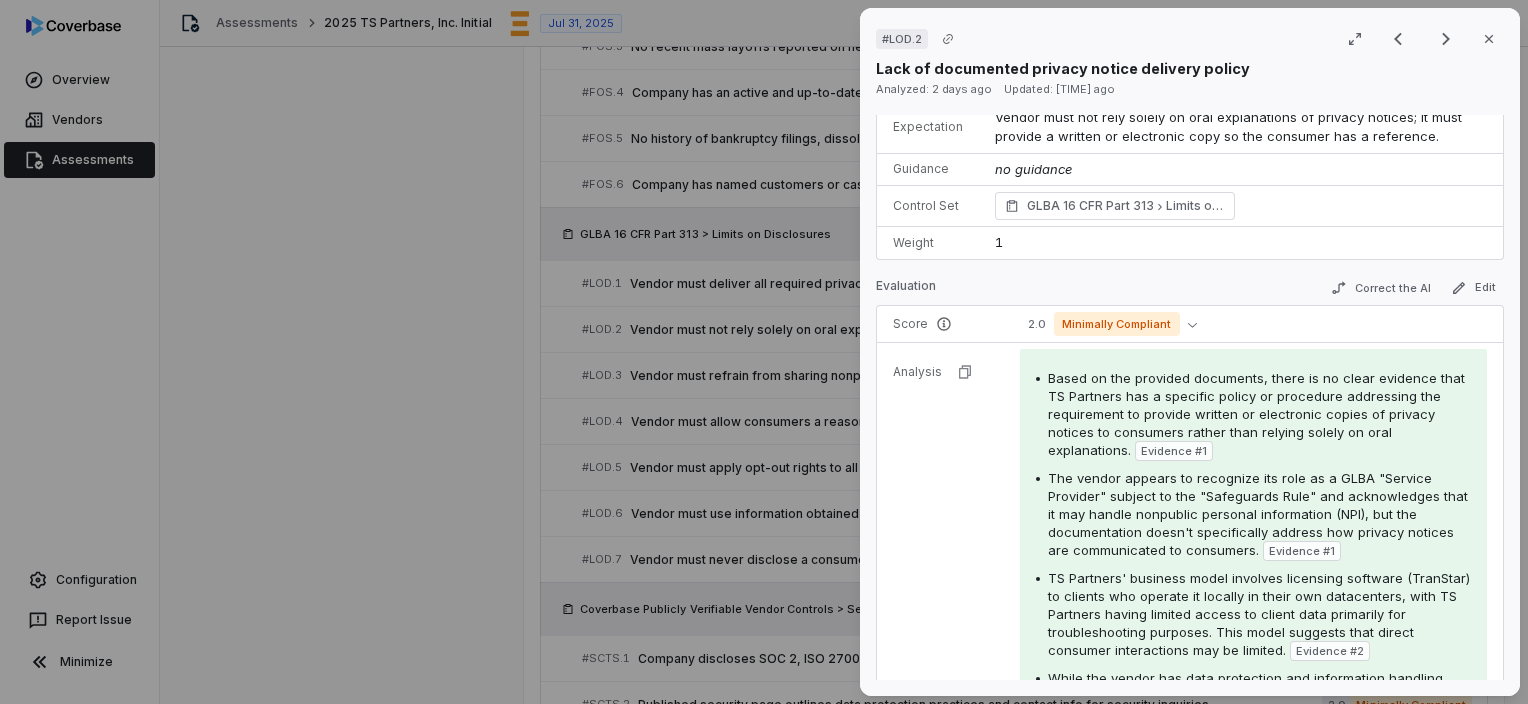 click on "# LOD.2 Result 26 of 56 Close Lack of documented privacy notice delivery policy Analyzed: 2 days ago Updated: 2 days ago No issue found Mark as issue Control Expectation Vendor must not rely solely on oral explanations of privacy notices; it must provide a written or electronic copy so the consumer has a reference. Guidance no guidance Control Set GLBA 16 CFR Part 313 Limits on Disclosures Weight 1 Evaluation Correct the AI Edit   Score 2.0 Minimally Compliant Analysis Based on the provided documents, there is no clear evidence that TS Partners has a specific policy or procedure addressing the requirement to provide written or electronic copies of privacy notices to consumers rather than relying solely on oral explanations. Evidence # 1 Evidence # 1 Evidence # 2 Evidence # 3 Category Incomplete response Evidence Evidence # 1 AICPA SSAE SOC_CSAE3416_GLB TSP - 2025.1.pdf page  2 Text Preview Evidence # 2 TS Partners SIG Lite Update 2025.1.pdf page  1 Text Preview Evidence # 3 page  2 Text Preview Follow-up No" at bounding box center [1190, 352] 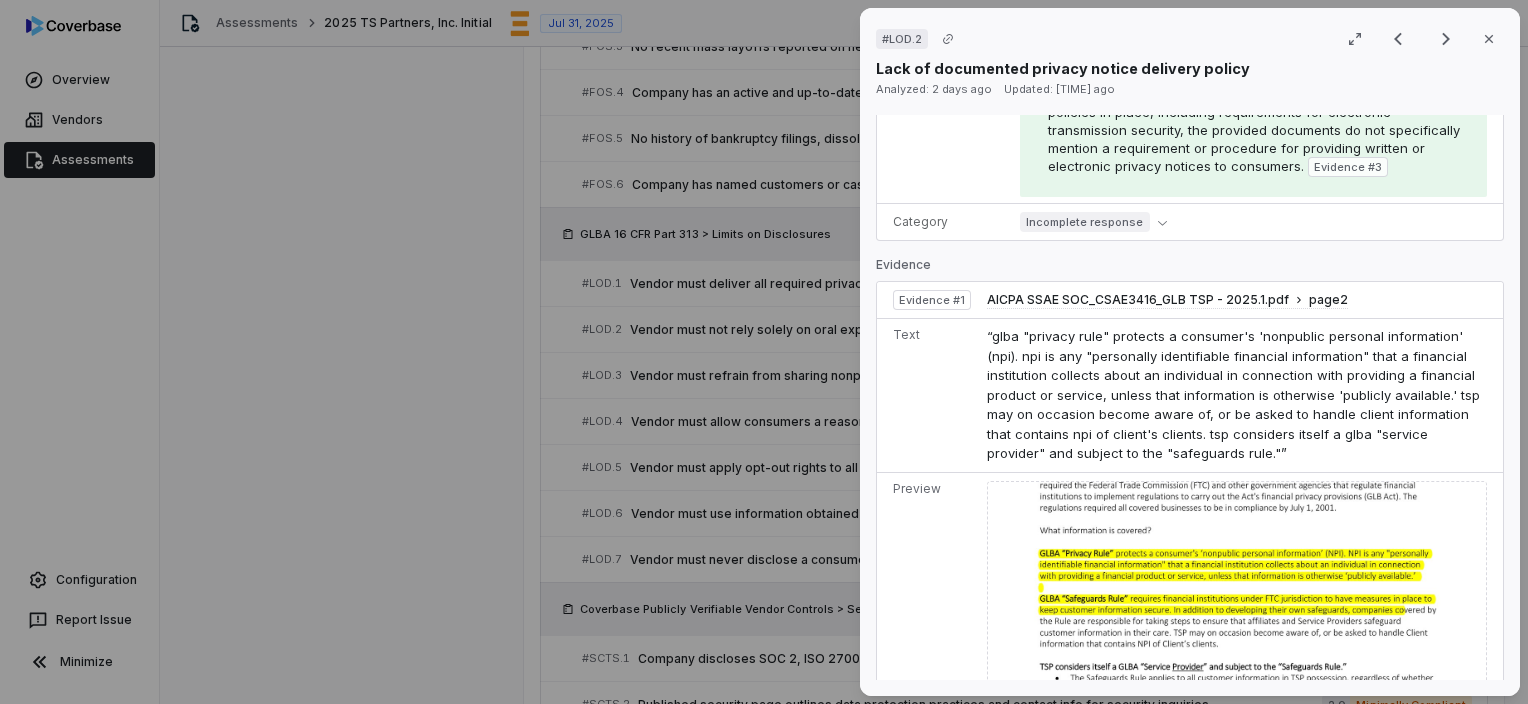 scroll, scrollTop: 700, scrollLeft: 0, axis: vertical 